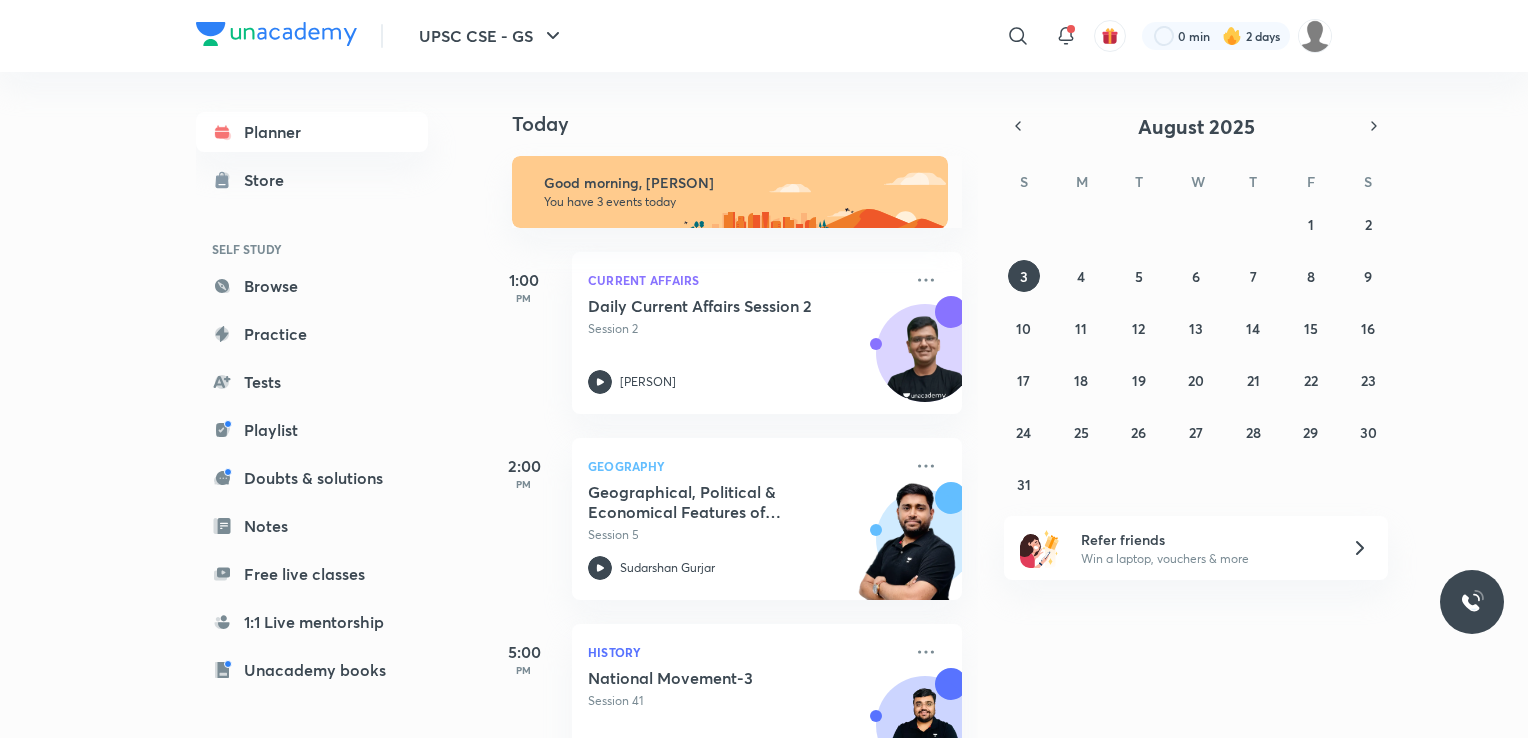 scroll, scrollTop: 0, scrollLeft: 0, axis: both 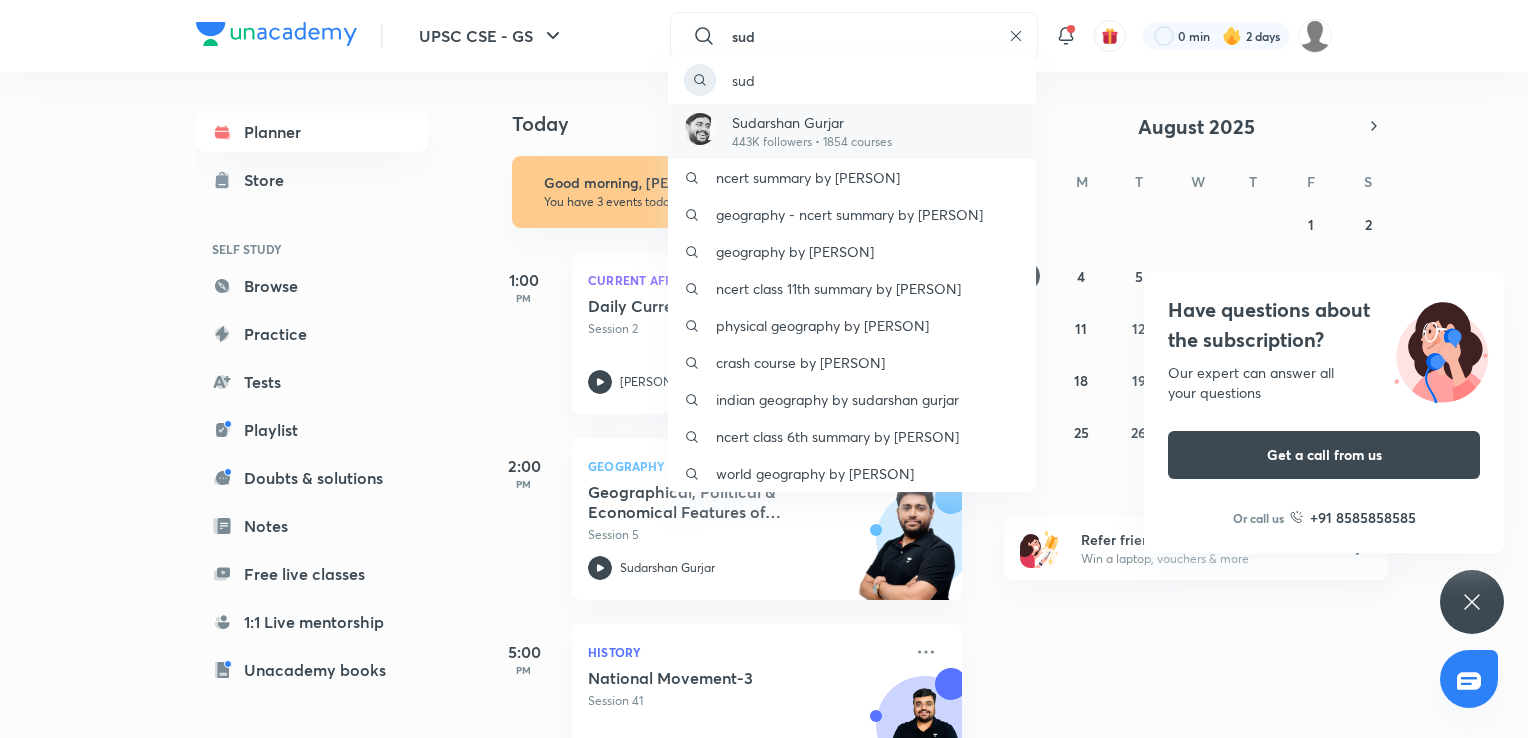 type on "sud" 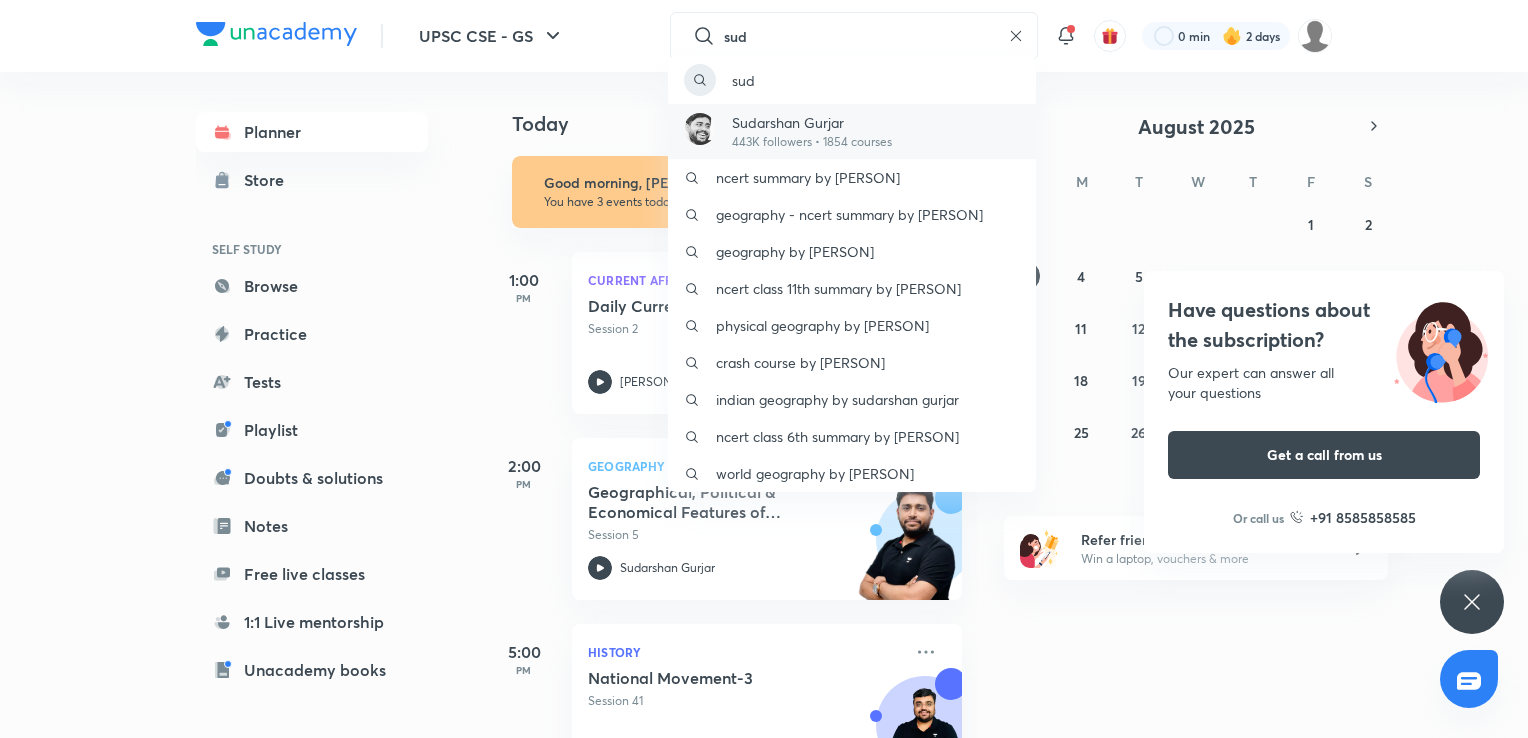 click on "443K followers • 1854 courses" at bounding box center [812, 142] 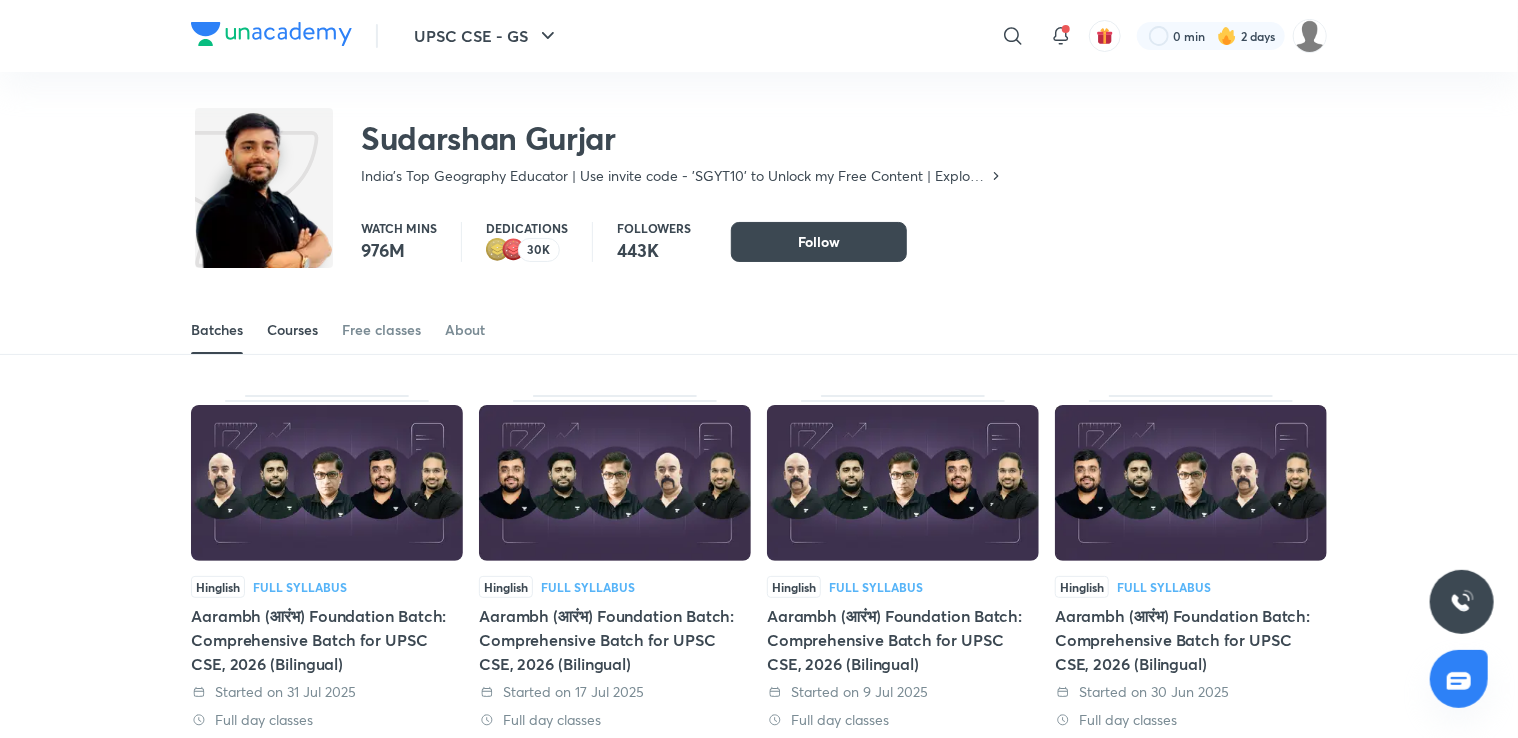 click on "Courses" at bounding box center (292, 330) 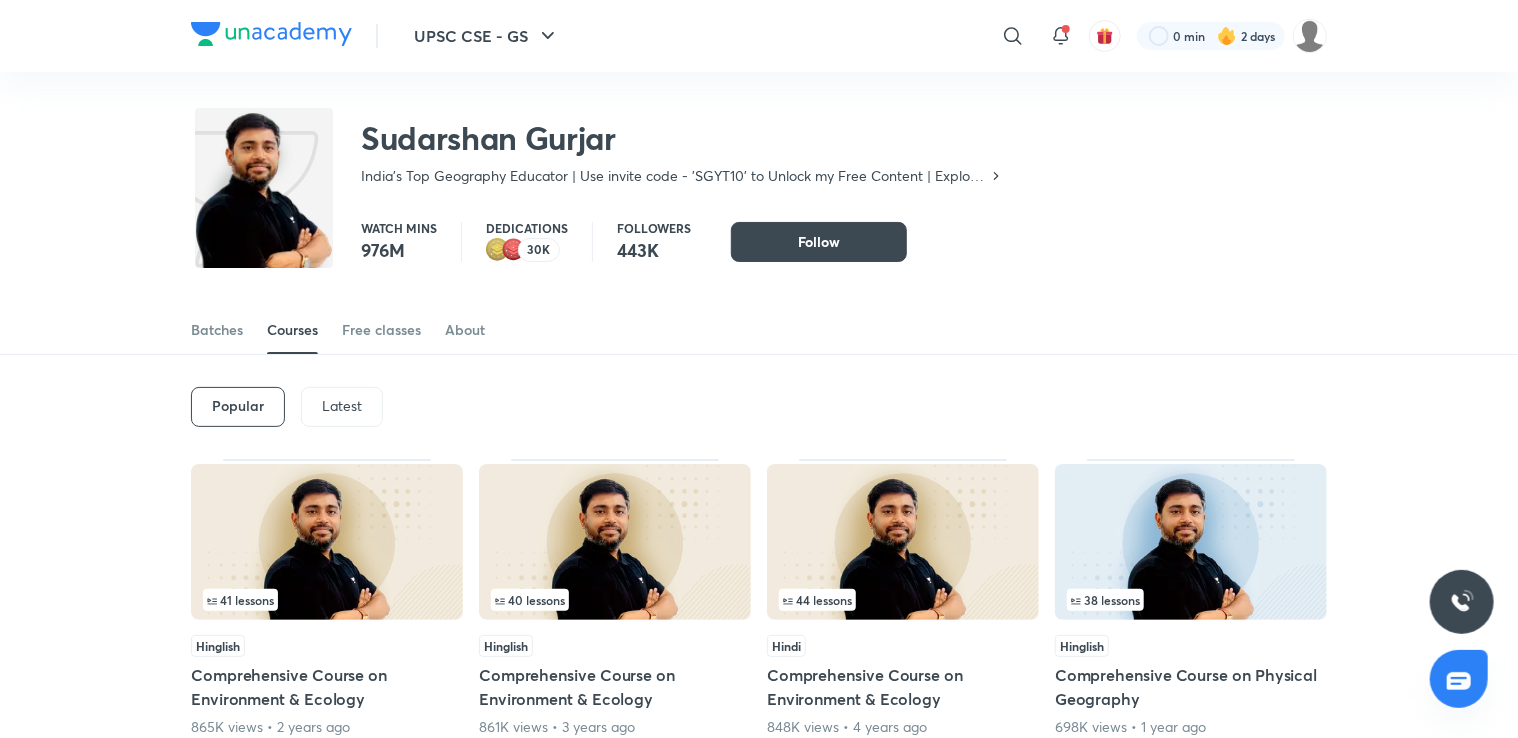 click on "Latest" at bounding box center [342, 407] 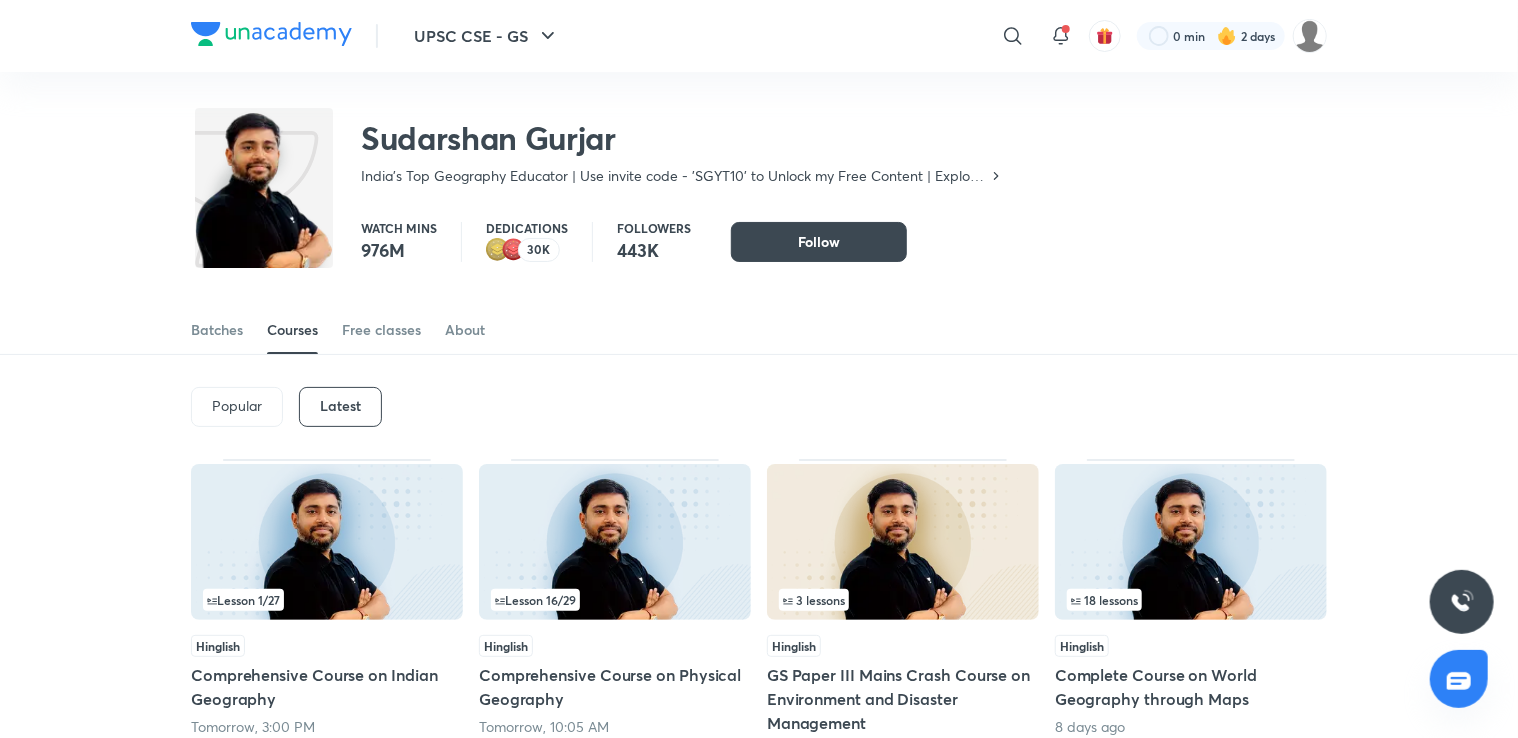 click at bounding box center (1191, 542) 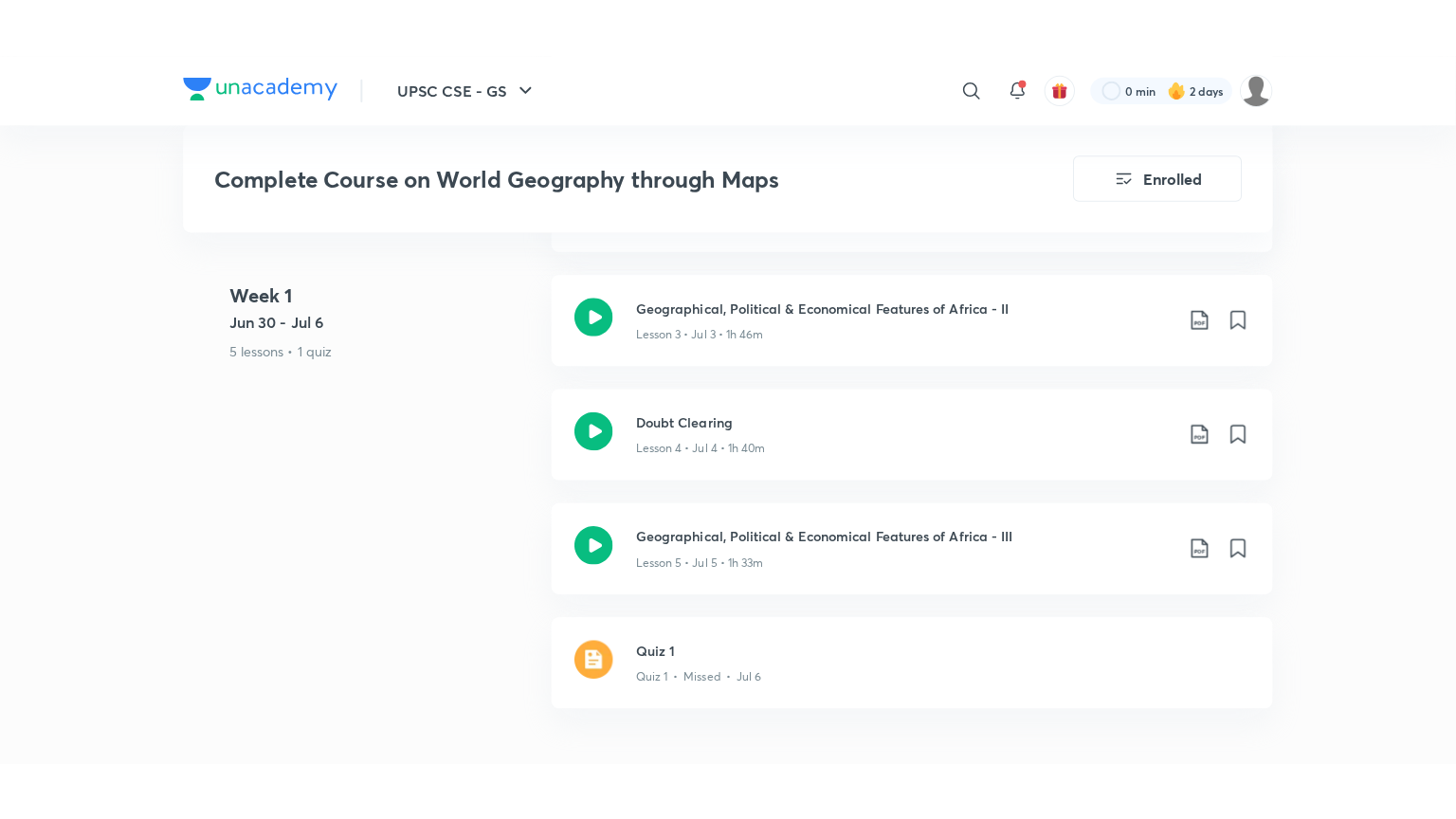 scroll, scrollTop: 1265, scrollLeft: 0, axis: vertical 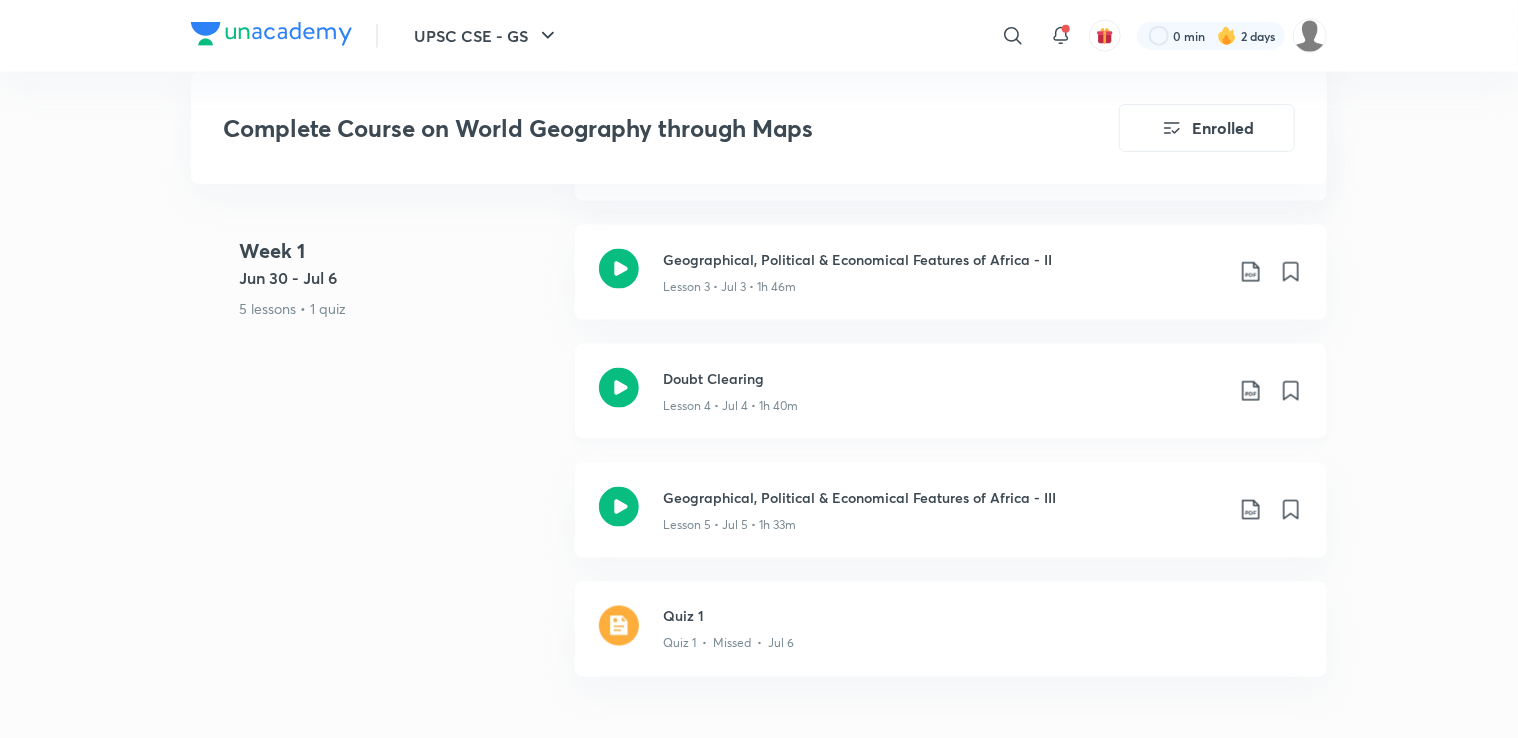 click on "Doubt Clearing" at bounding box center (943, 378) 